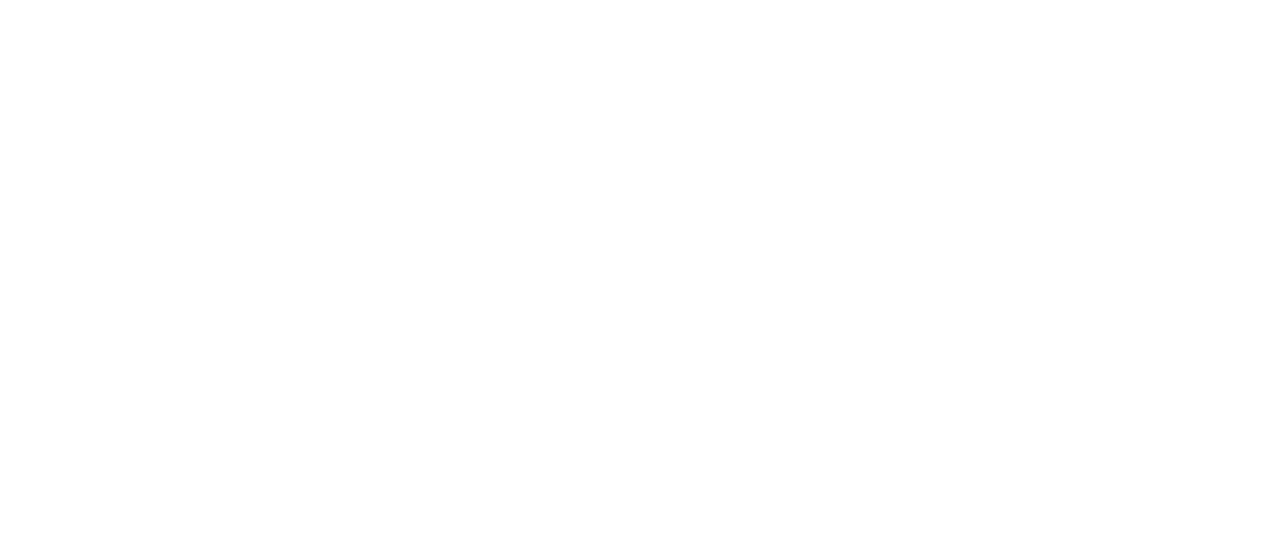scroll, scrollTop: 0, scrollLeft: 0, axis: both 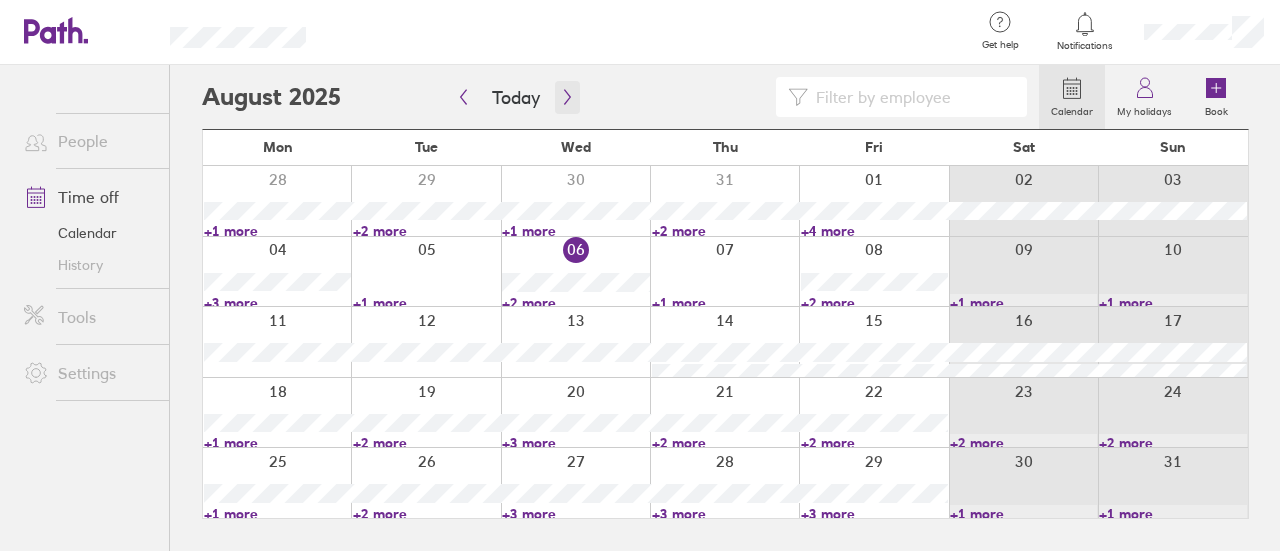 click at bounding box center (567, 97) 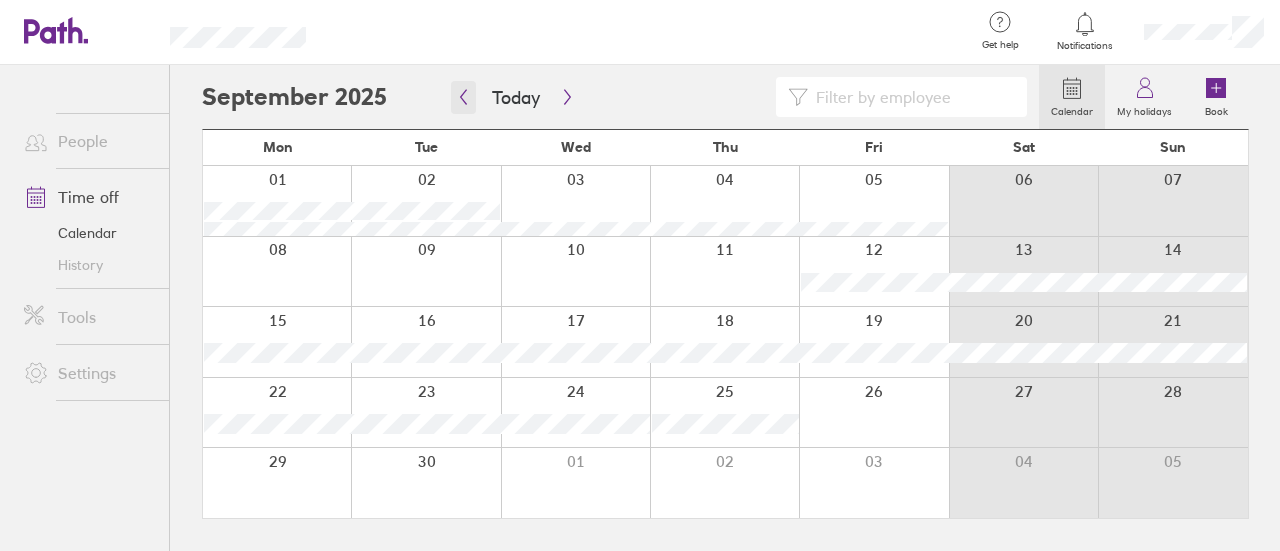 click 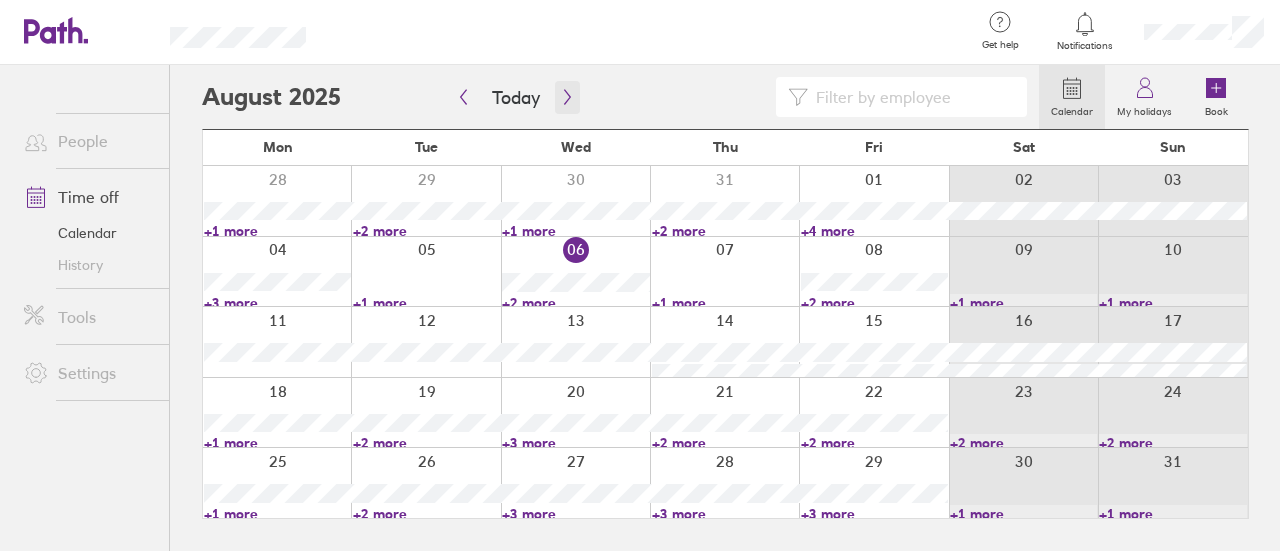 click 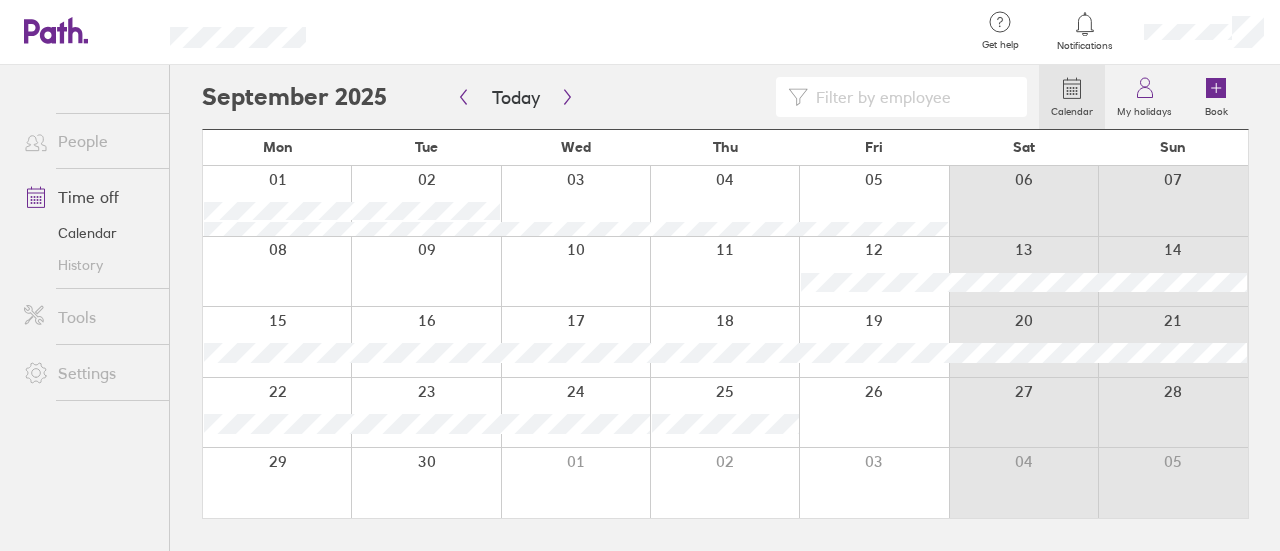 click at bounding box center (277, 201) 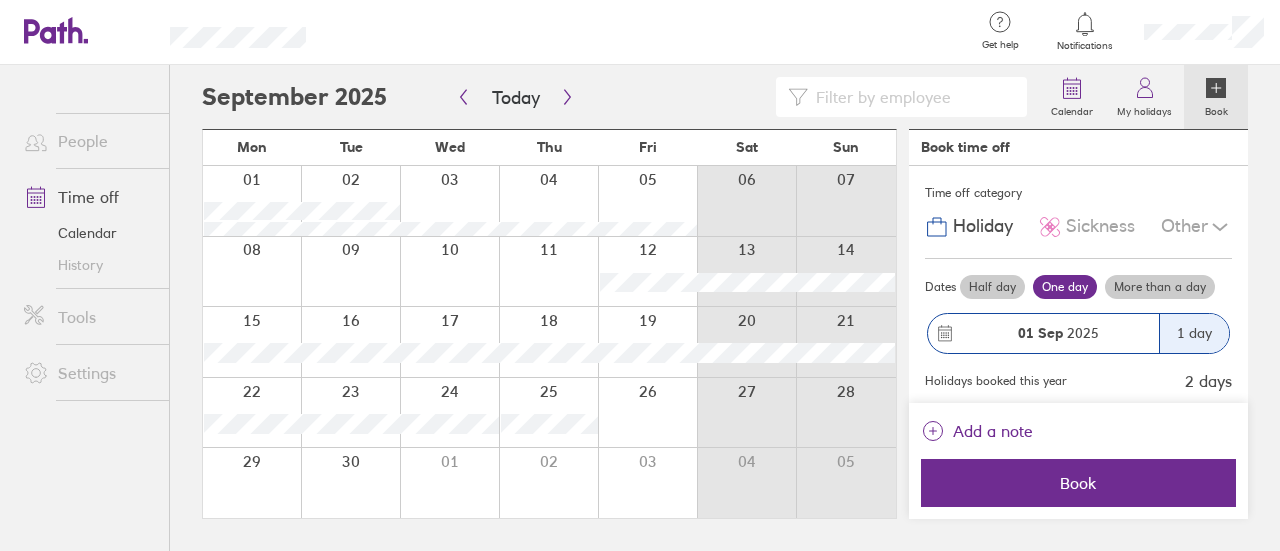 click at bounding box center [252, 201] 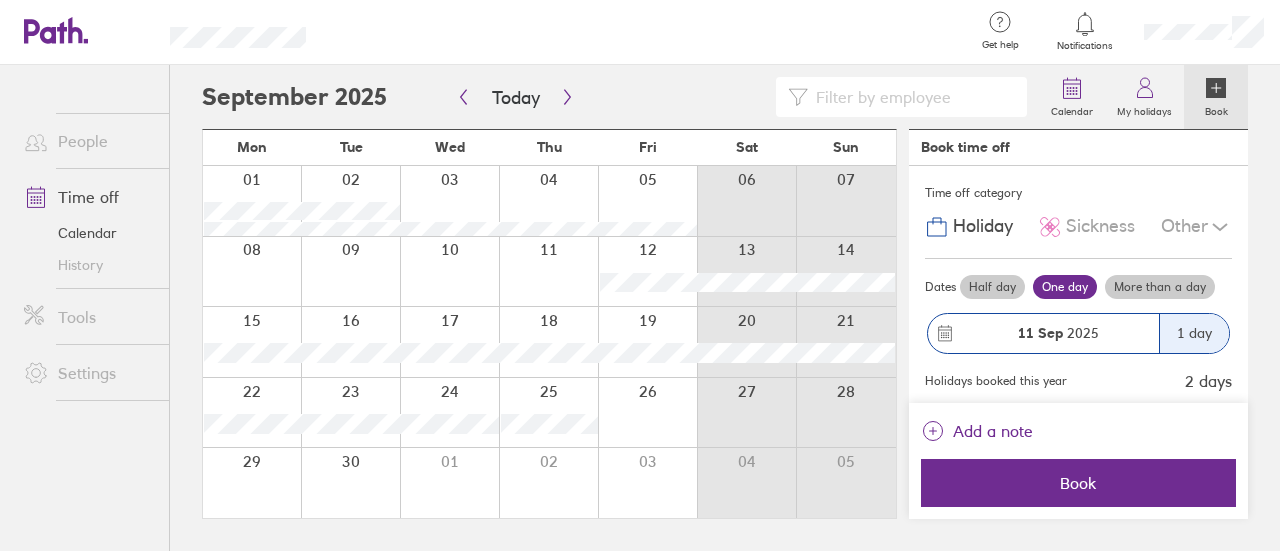 click at bounding box center (548, 272) 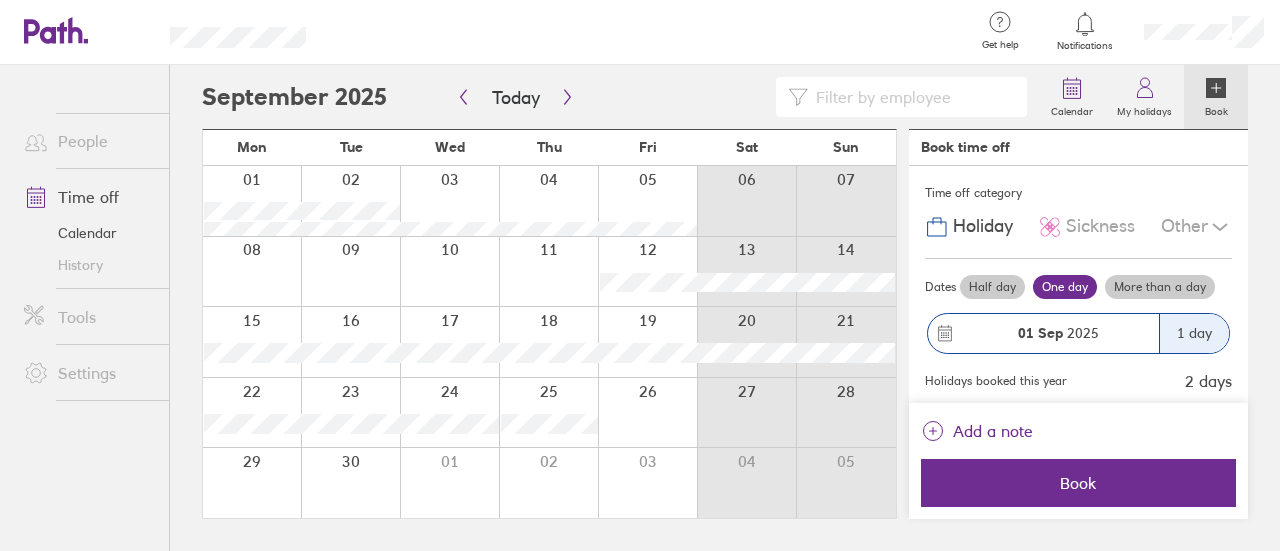 click at bounding box center (252, 201) 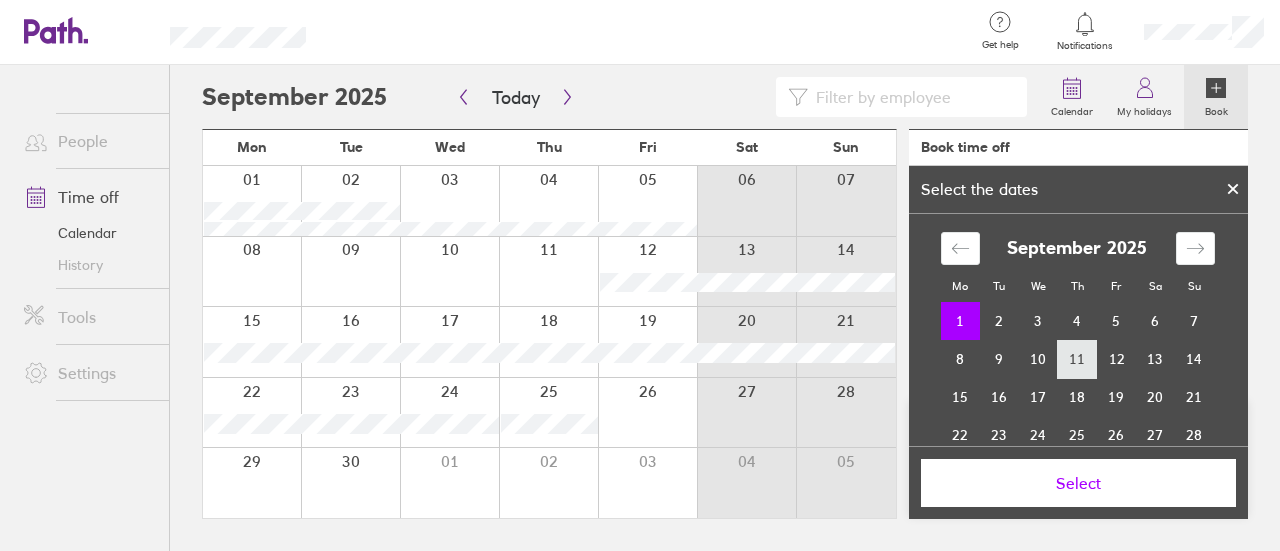 click on "11" at bounding box center (1077, 359) 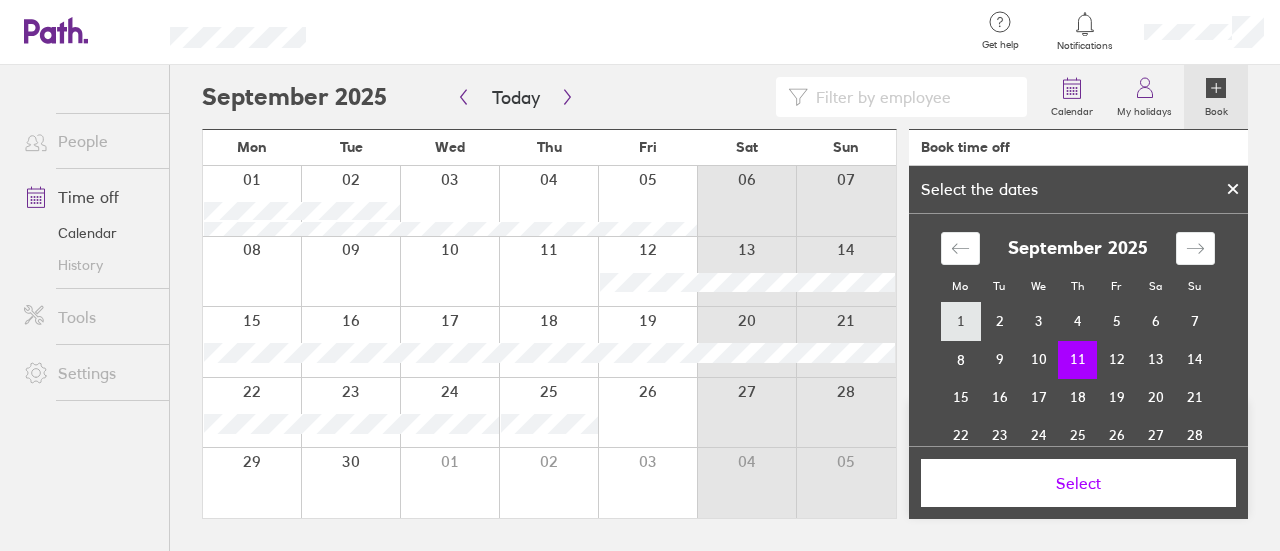 click on "1" at bounding box center [960, 322] 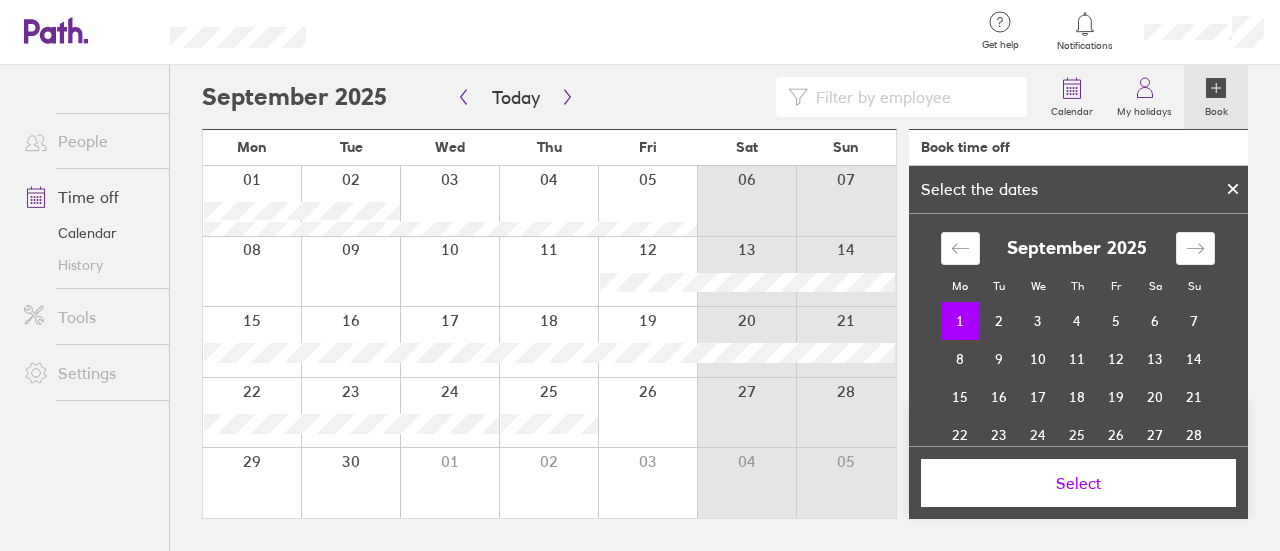 click on "Select" at bounding box center [1078, 483] 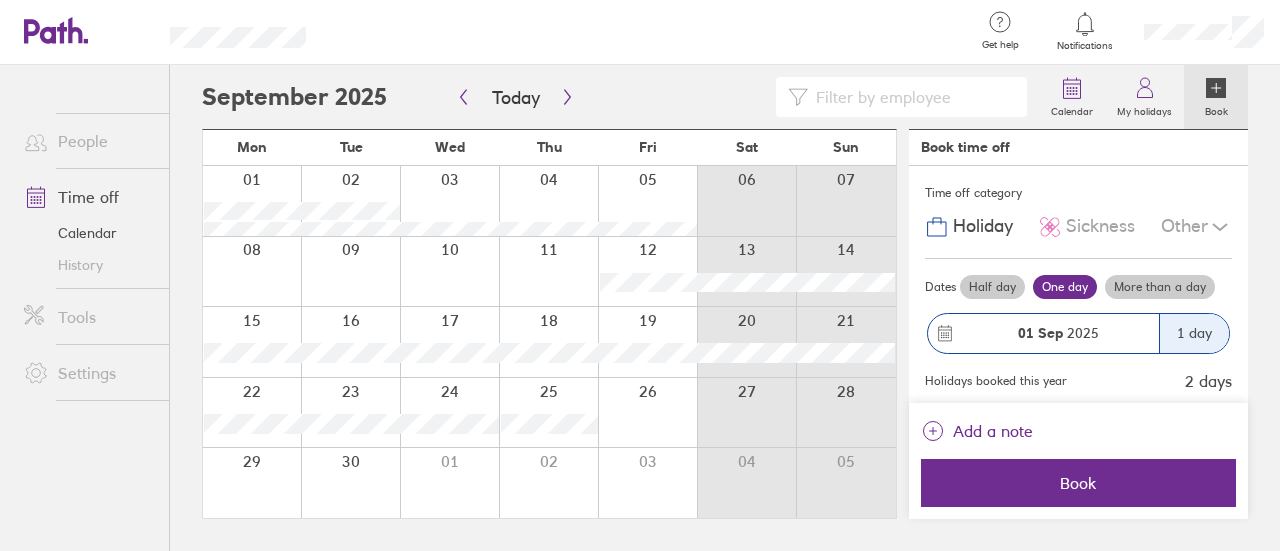 scroll, scrollTop: 100, scrollLeft: 0, axis: vertical 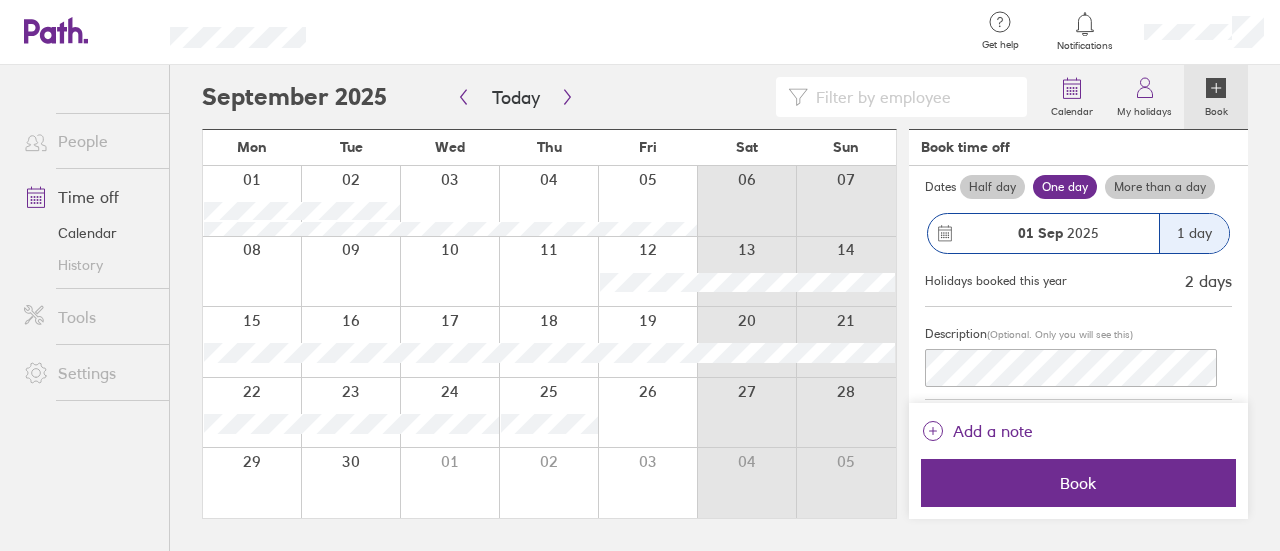 click on "1 day" at bounding box center (1194, 233) 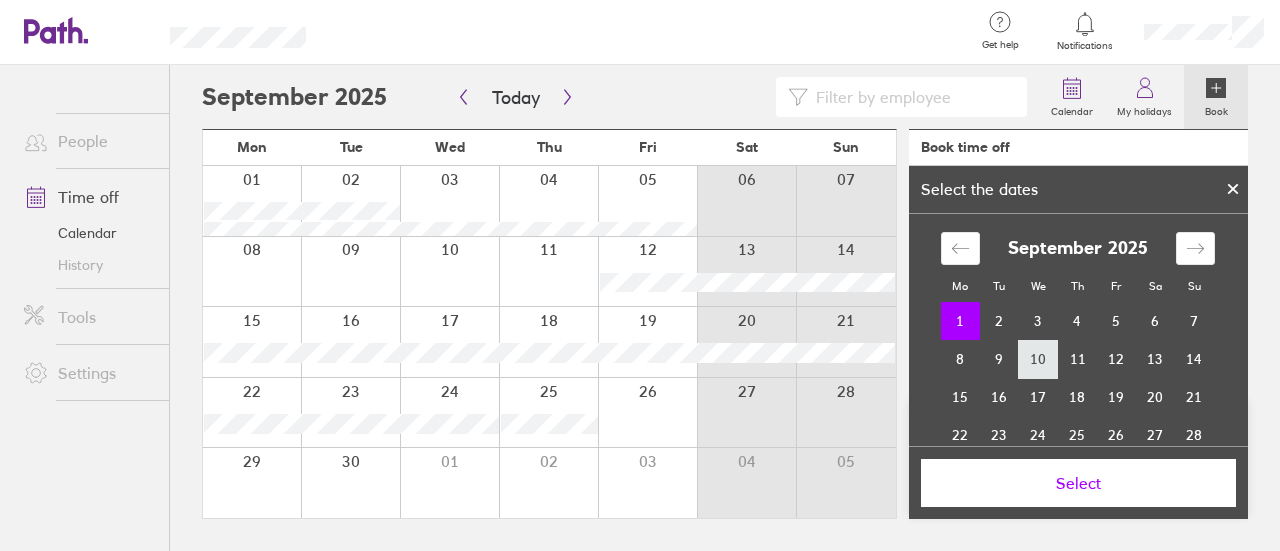 click on "10" at bounding box center [1038, 359] 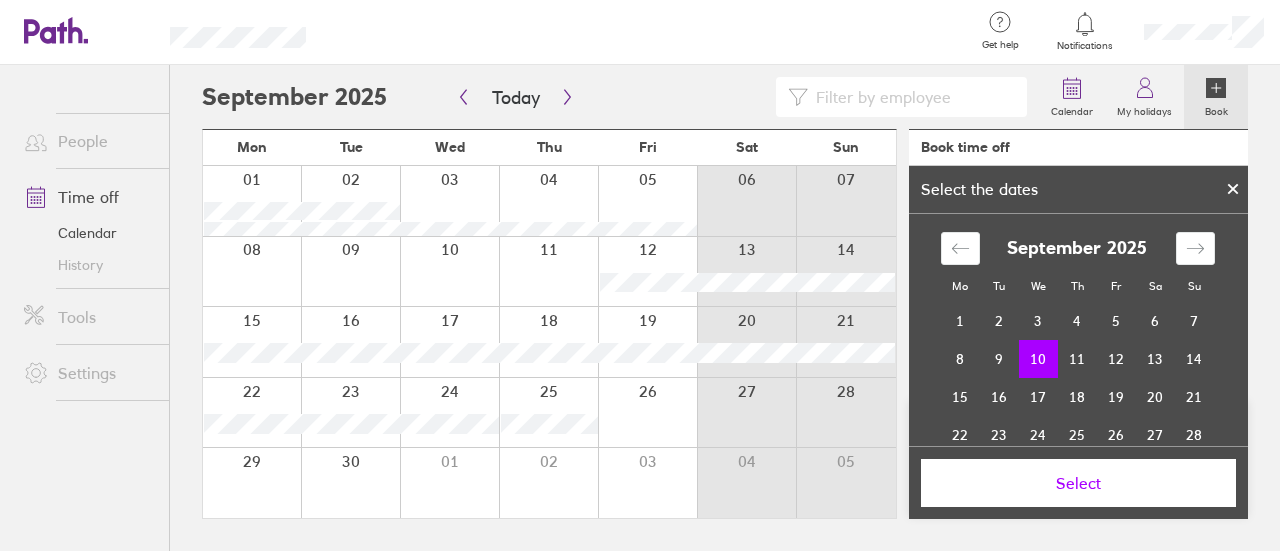 click on "Select" at bounding box center [1078, 483] 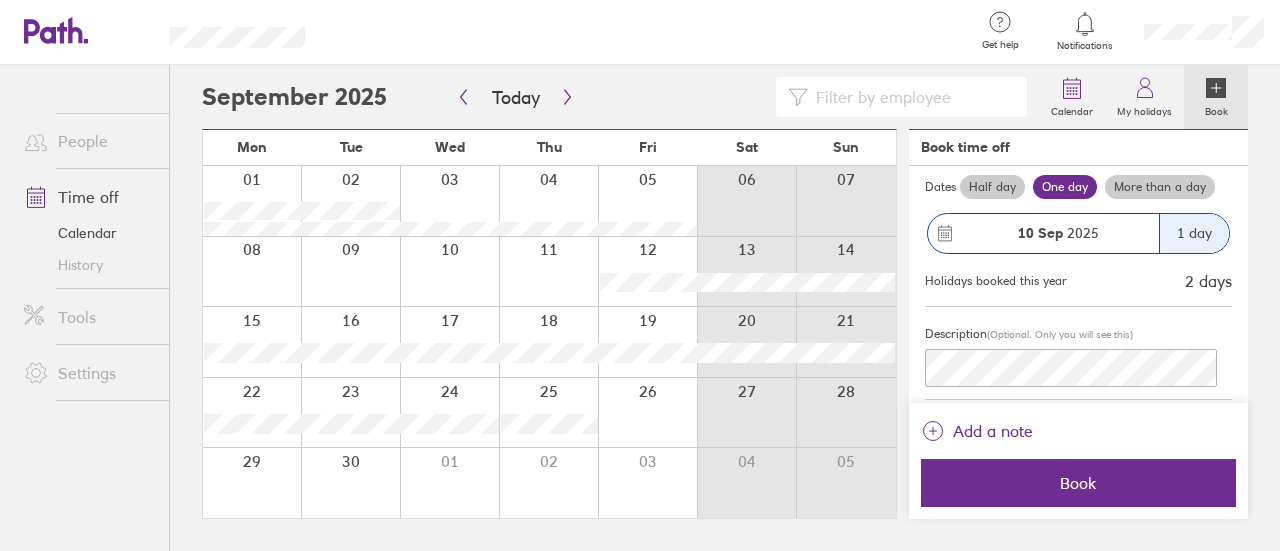 click on "More than a day" at bounding box center (1160, 187) 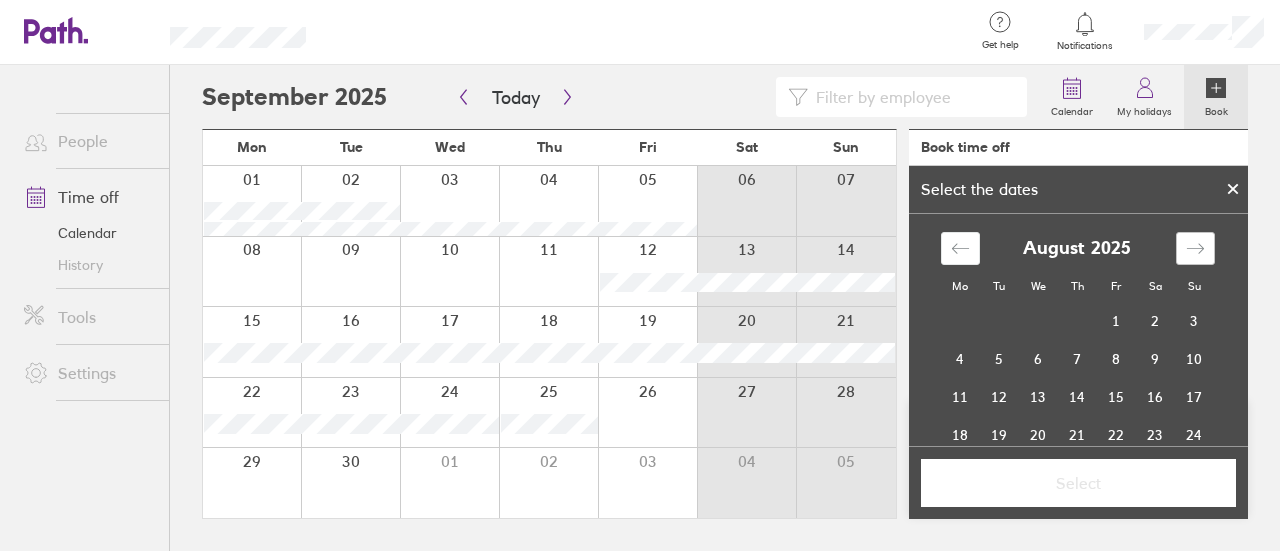 click at bounding box center (1195, 248) 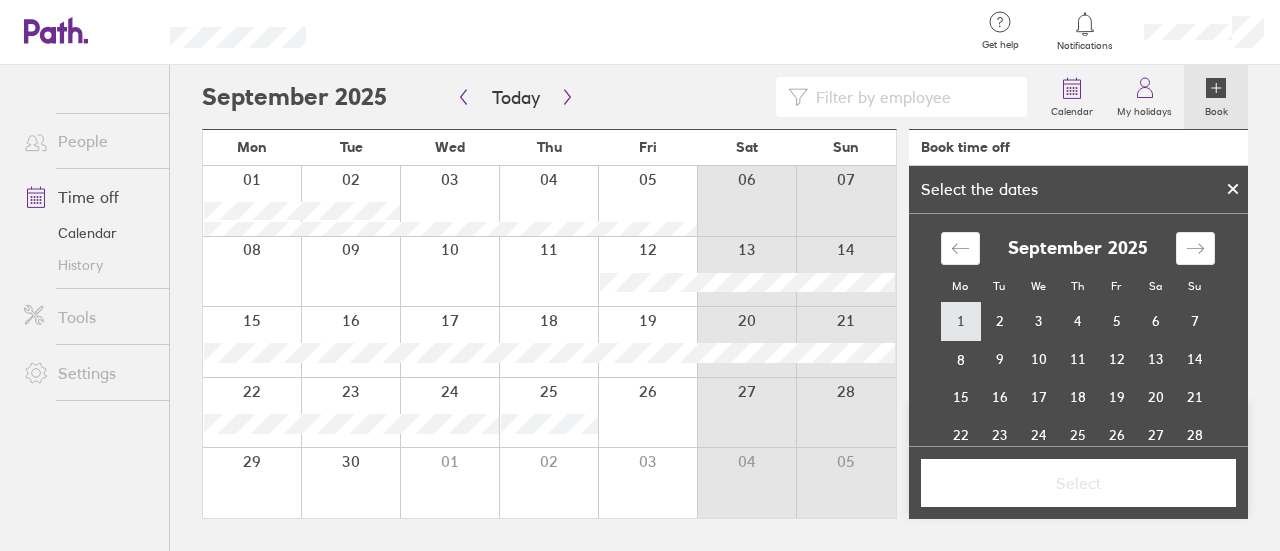 click on "1" at bounding box center [960, 322] 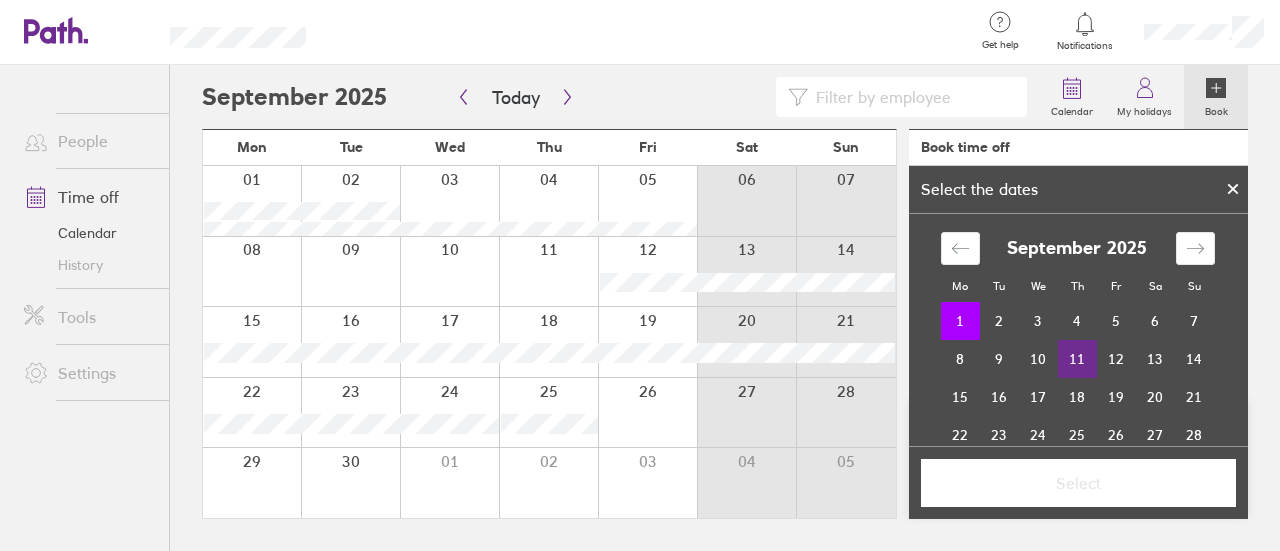 click on "11" at bounding box center (1077, 359) 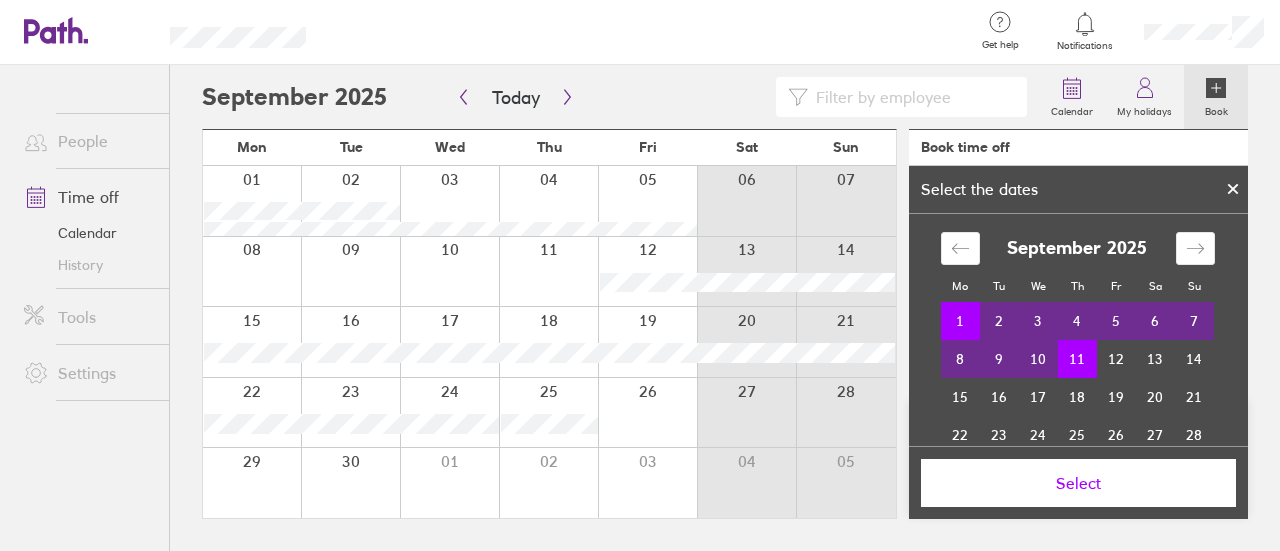 click on "Select" at bounding box center [1078, 483] 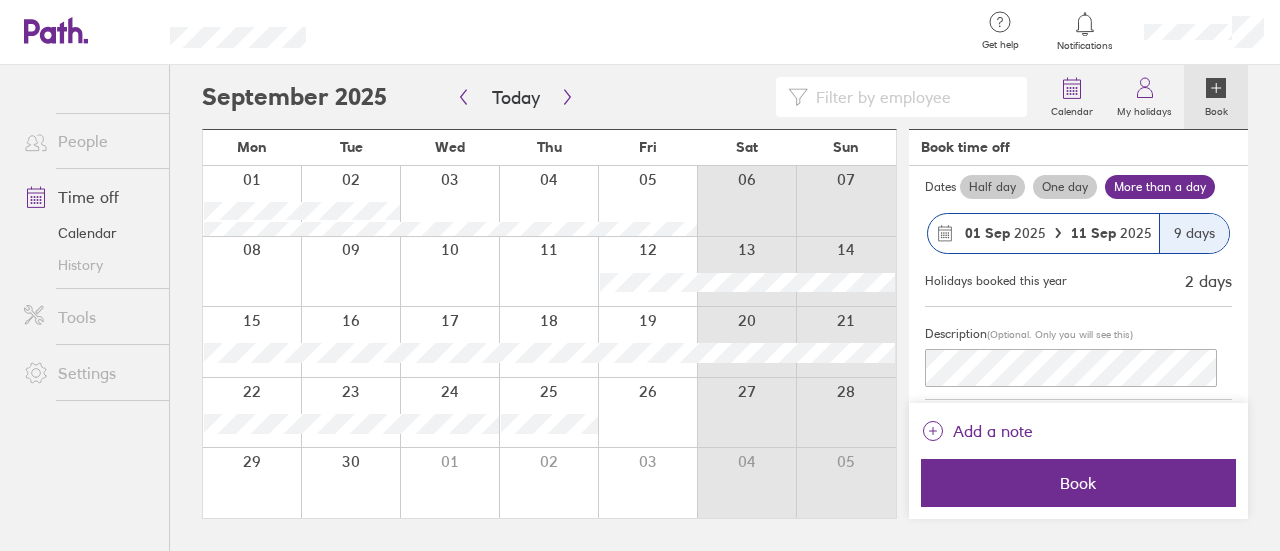 click on "9 days" at bounding box center (1194, 233) 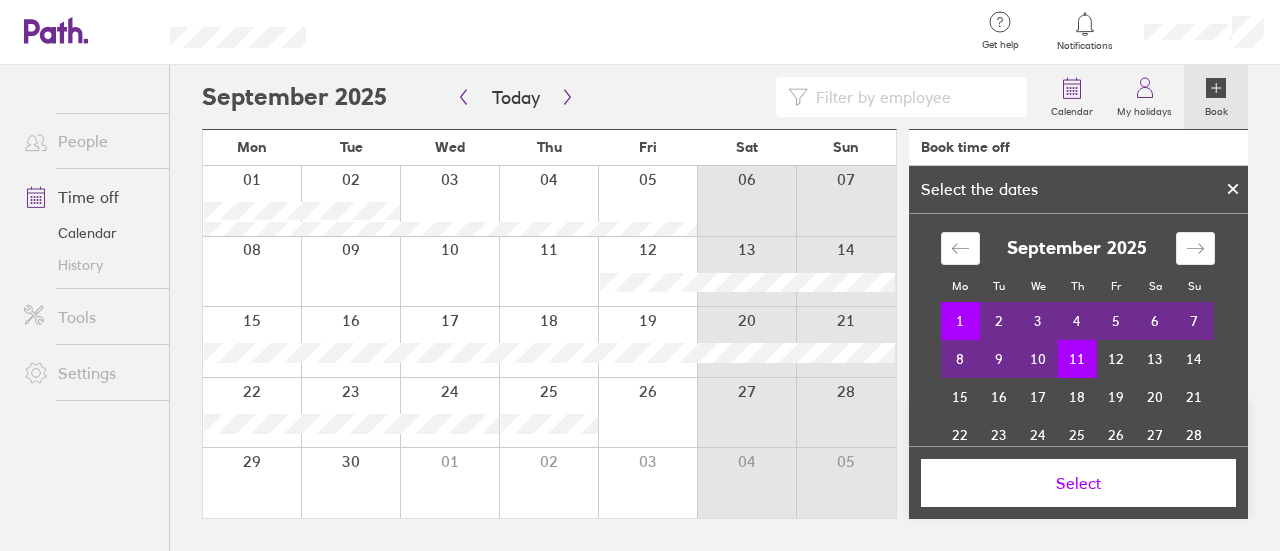click on "1" at bounding box center (960, 321) 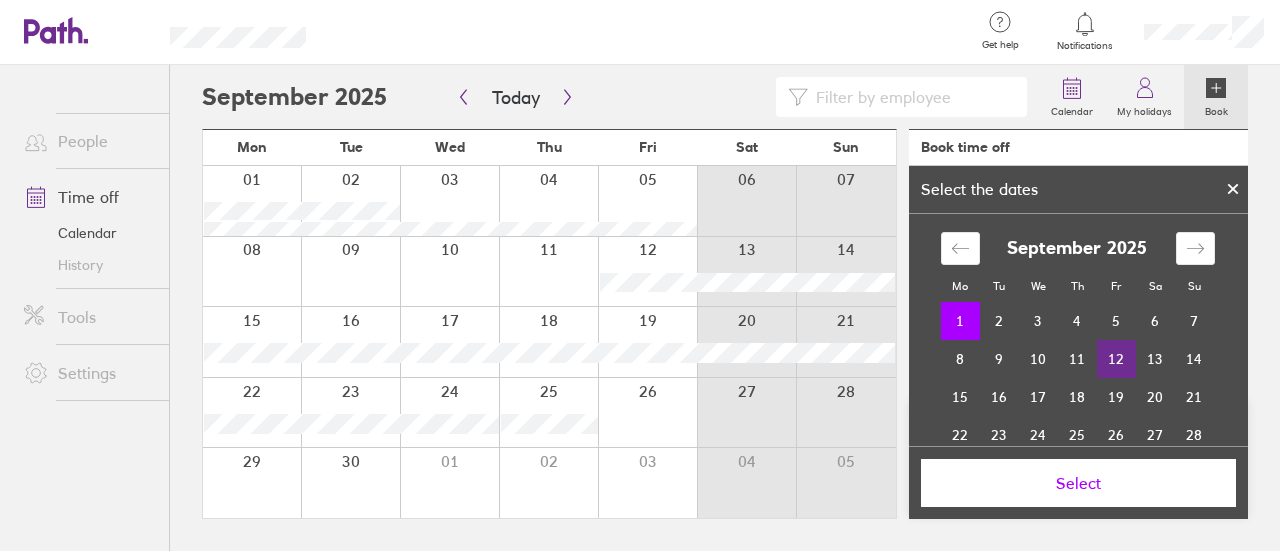 click on "12" at bounding box center (1116, 359) 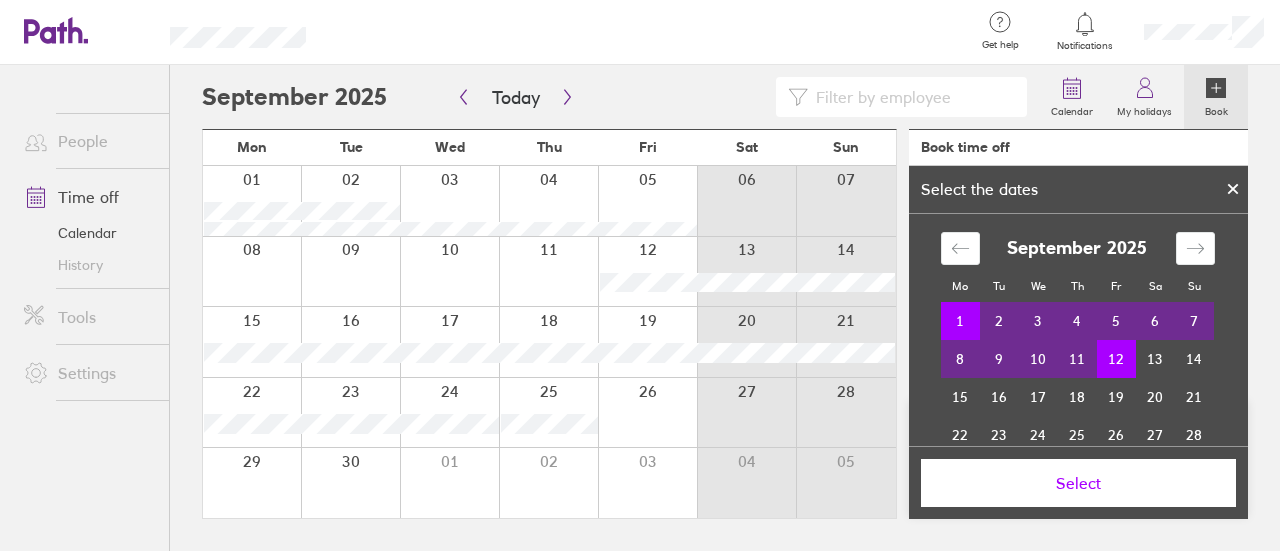 click on "Select" at bounding box center [1078, 483] 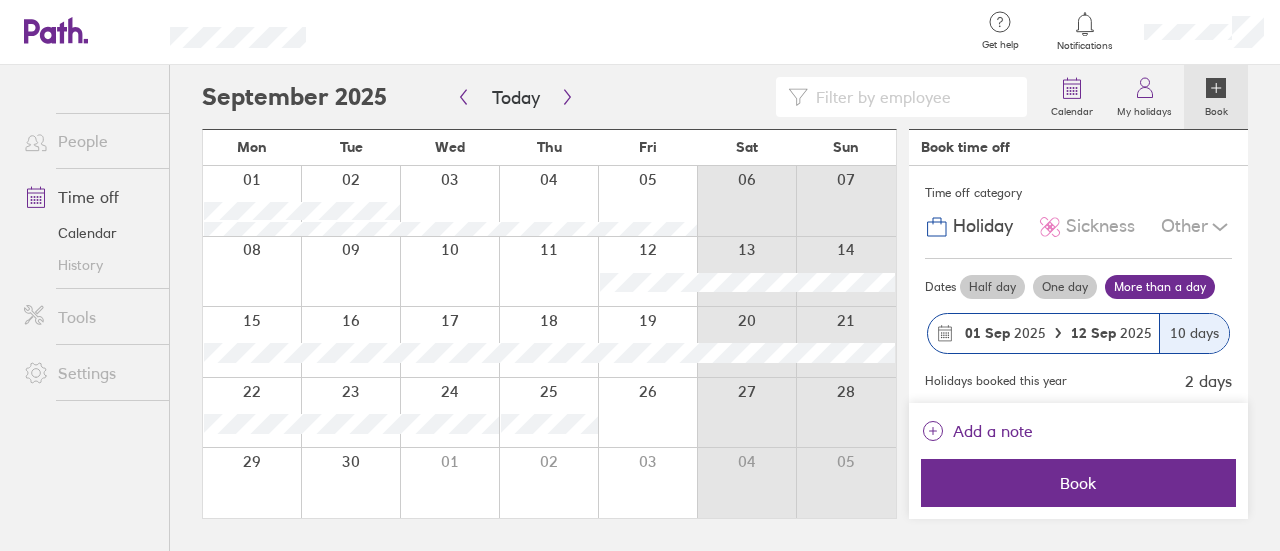 scroll, scrollTop: 100, scrollLeft: 0, axis: vertical 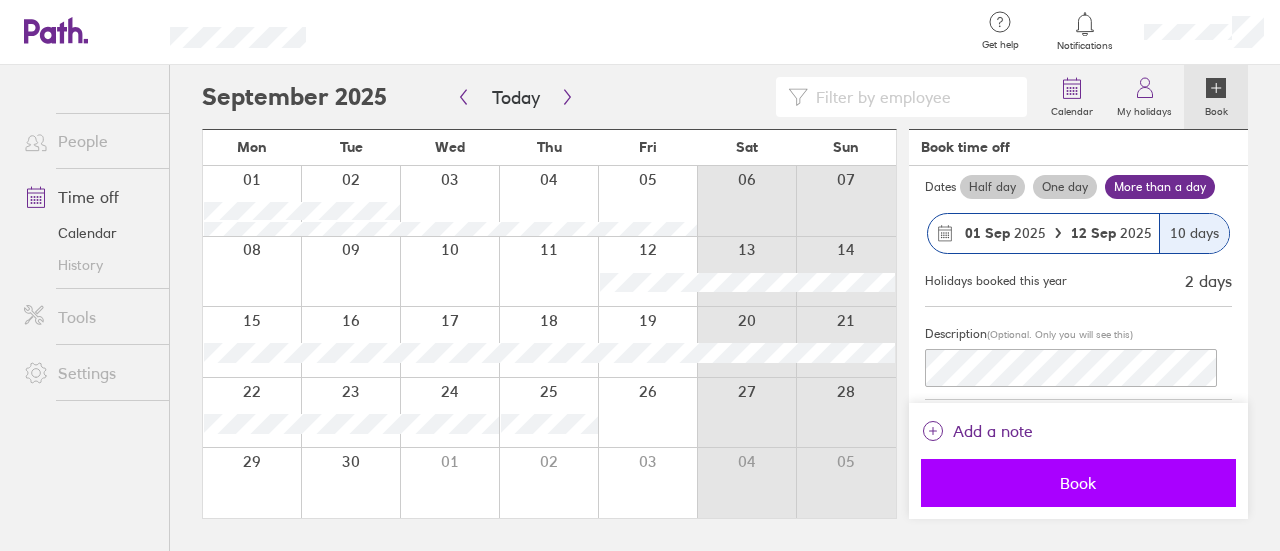 click on "Book" at bounding box center (1078, 483) 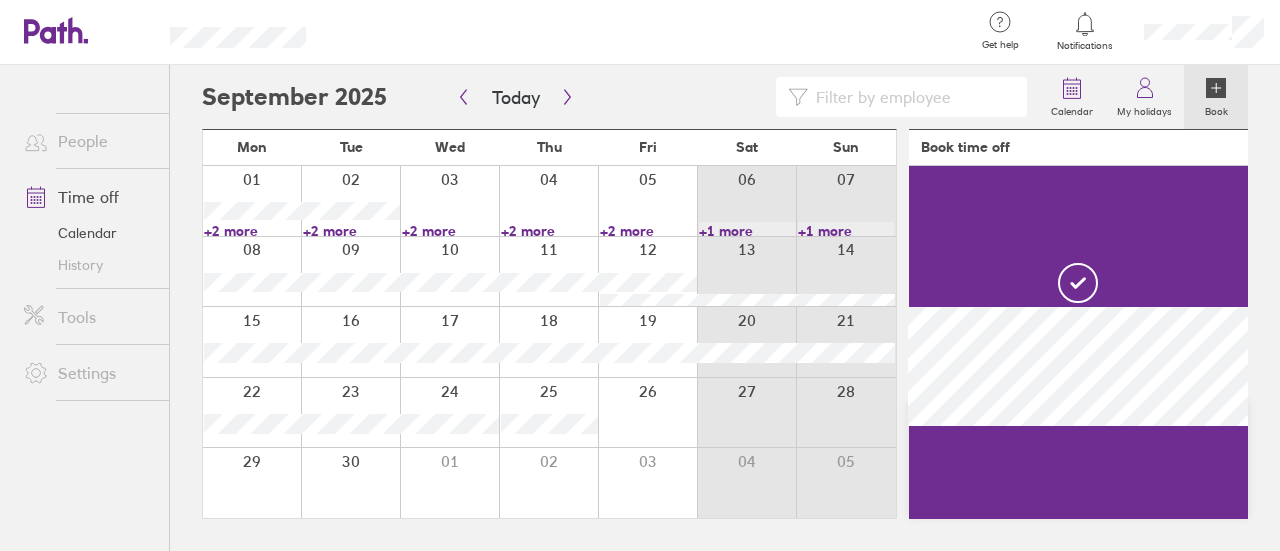 scroll, scrollTop: 0, scrollLeft: 0, axis: both 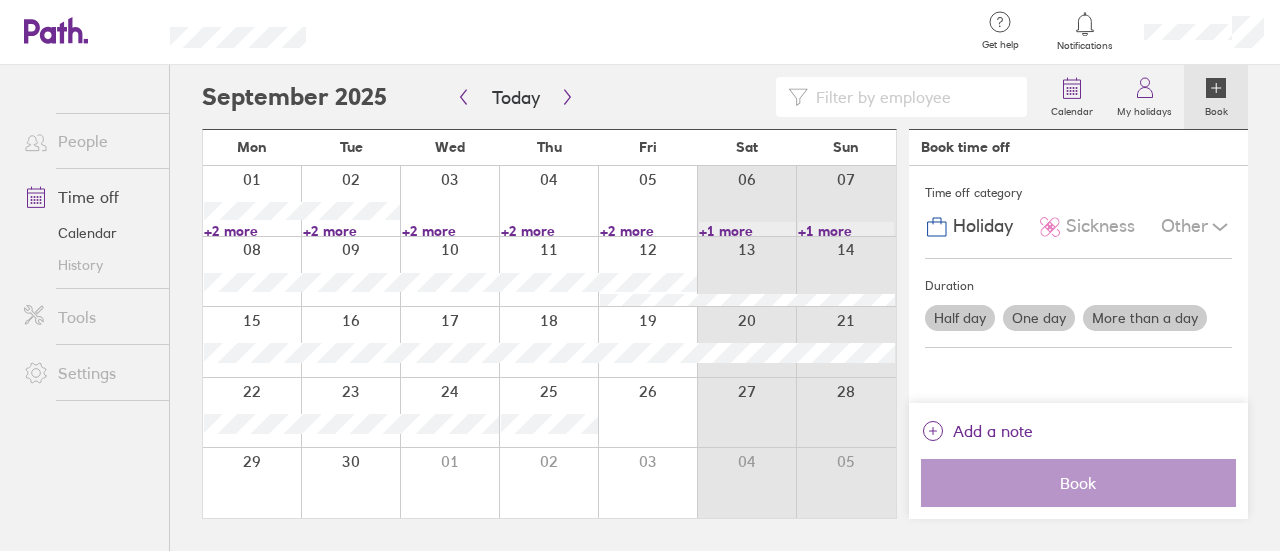 click on "+2 more" at bounding box center [252, 231] 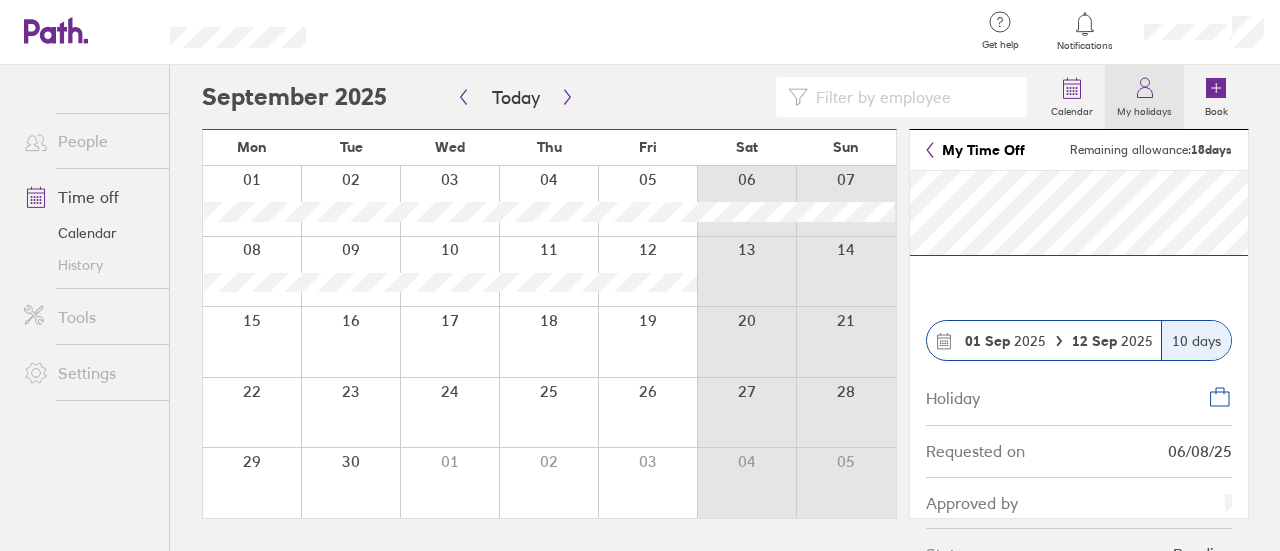 click 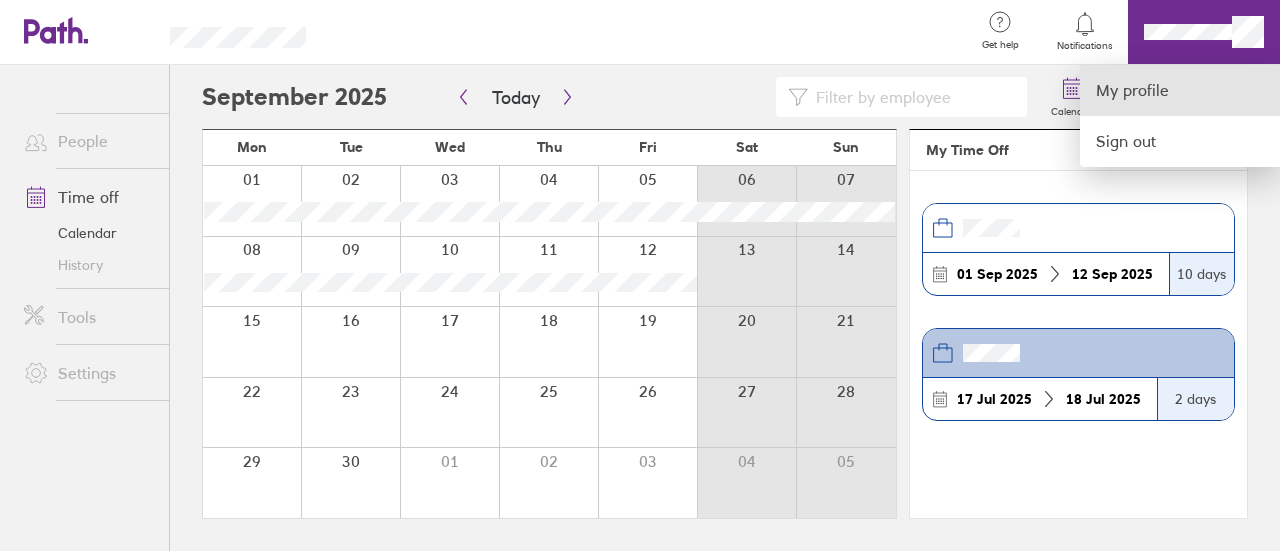 click on "My profile" at bounding box center [1180, 90] 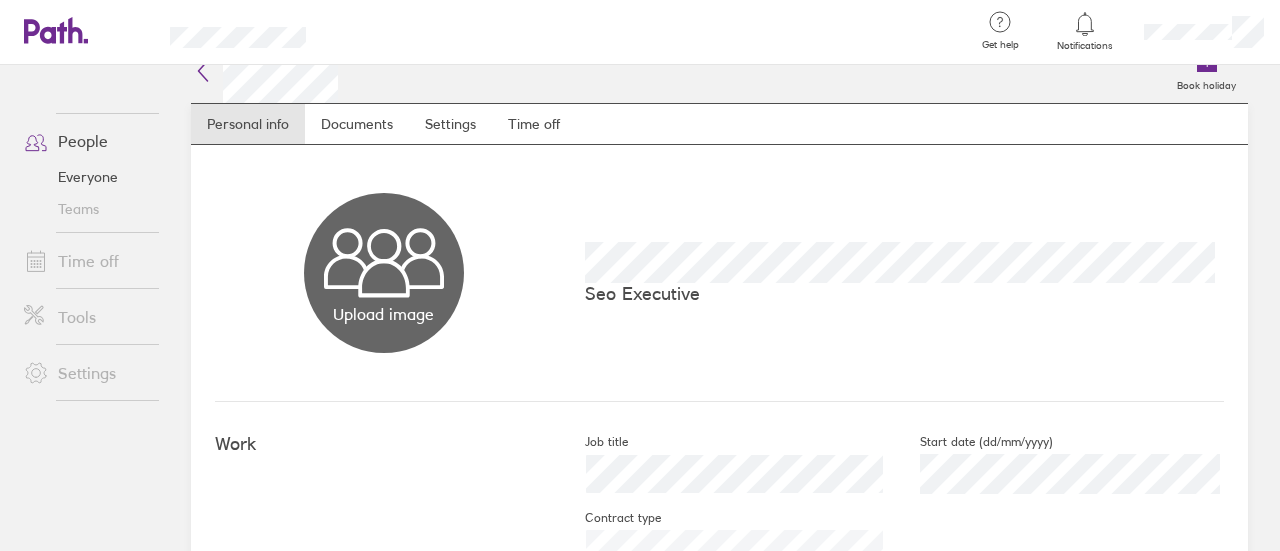 scroll, scrollTop: 0, scrollLeft: 0, axis: both 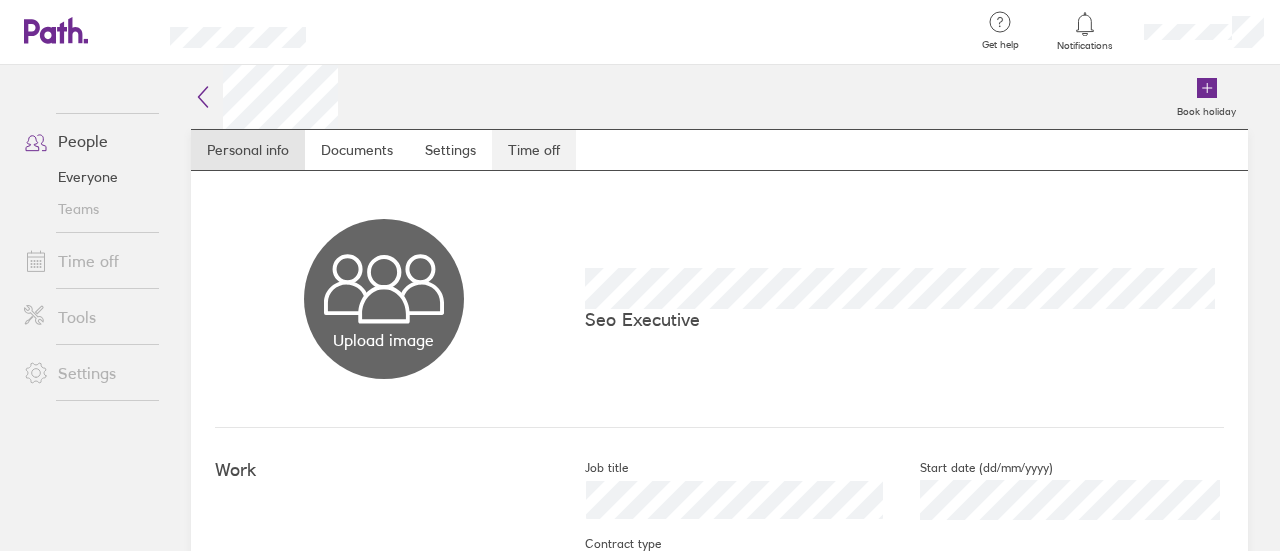 click on "Time off" at bounding box center [534, 150] 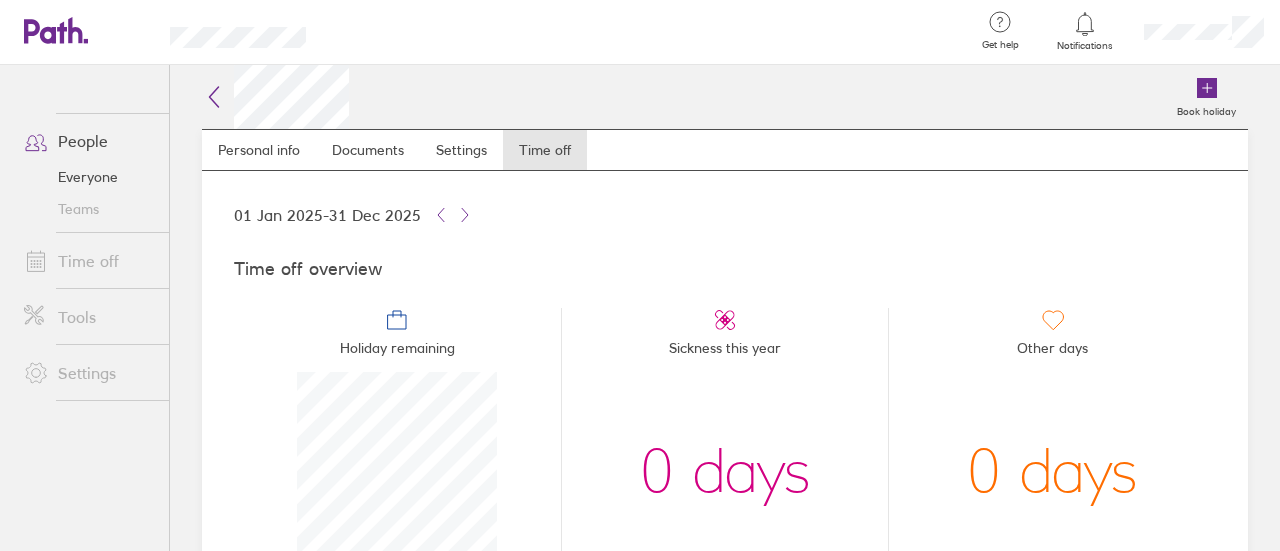 scroll, scrollTop: 999800, scrollLeft: 999800, axis: both 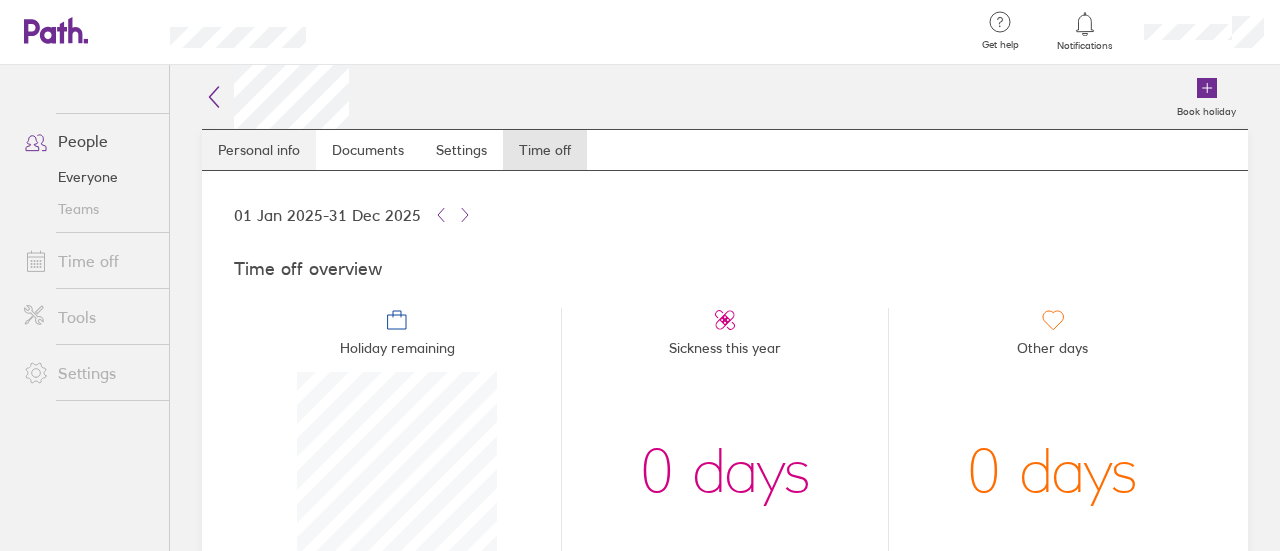 click on "Personal info" at bounding box center (259, 150) 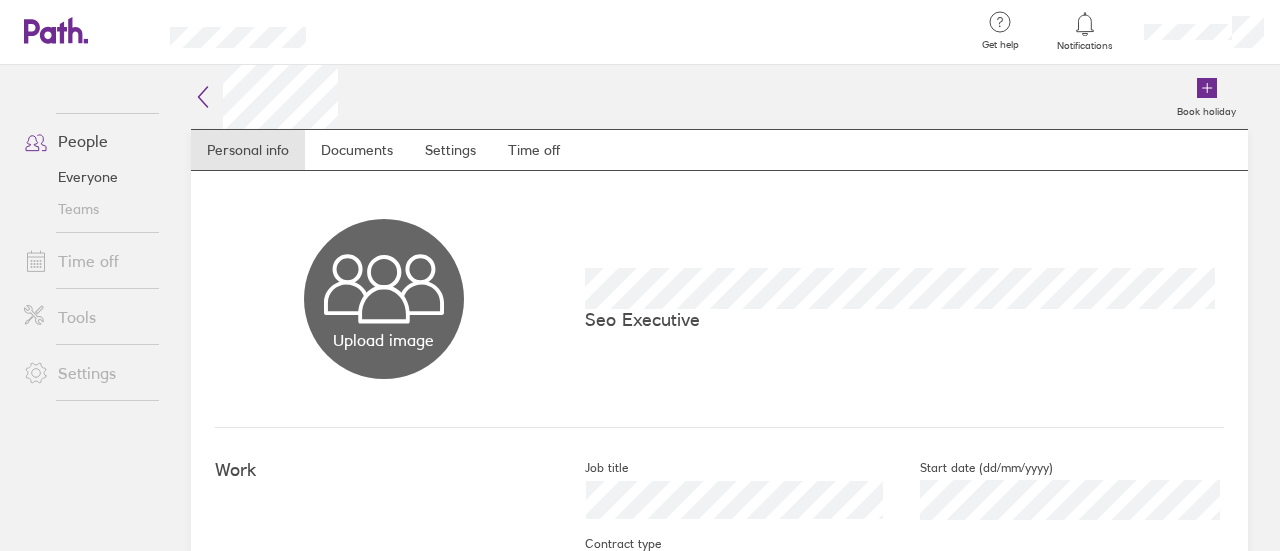 click on "People" at bounding box center (88, 141) 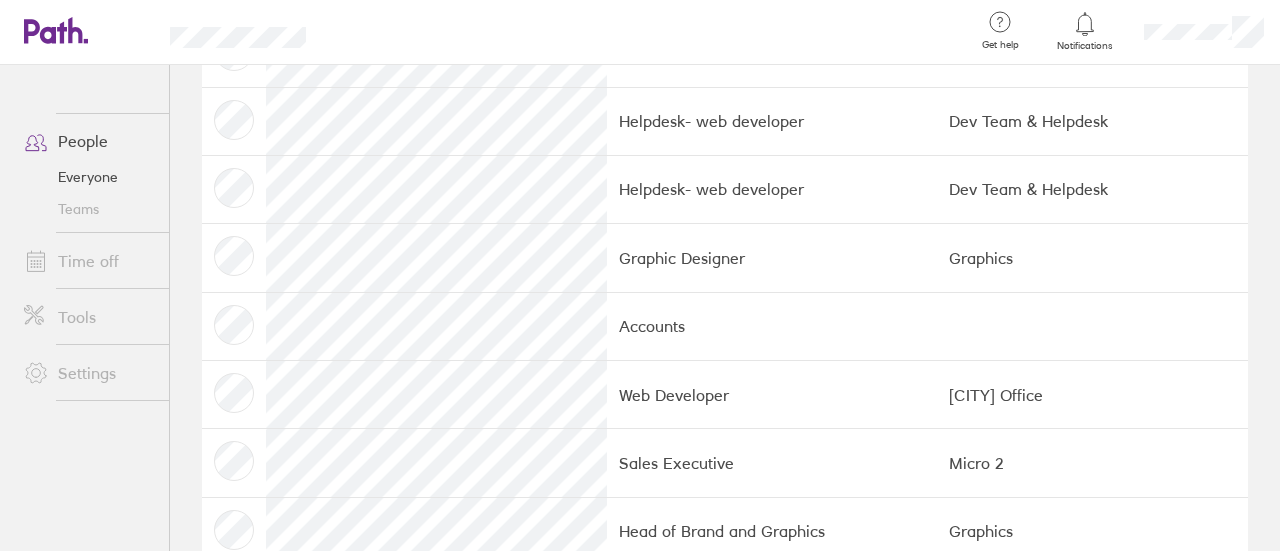 scroll, scrollTop: 700, scrollLeft: 0, axis: vertical 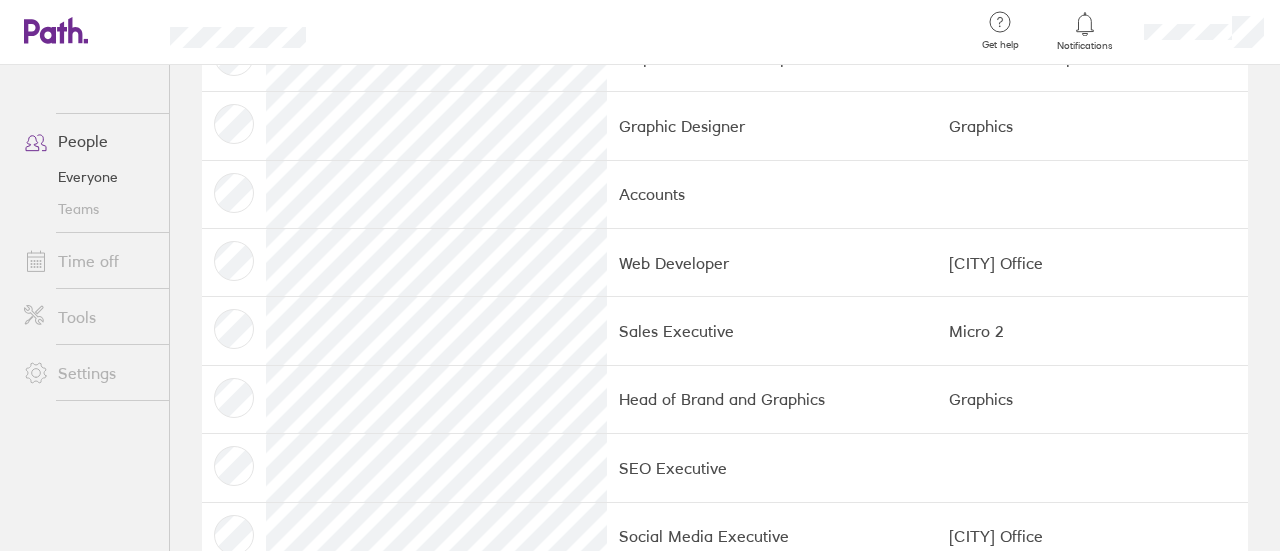 click at bounding box center [234, 263] 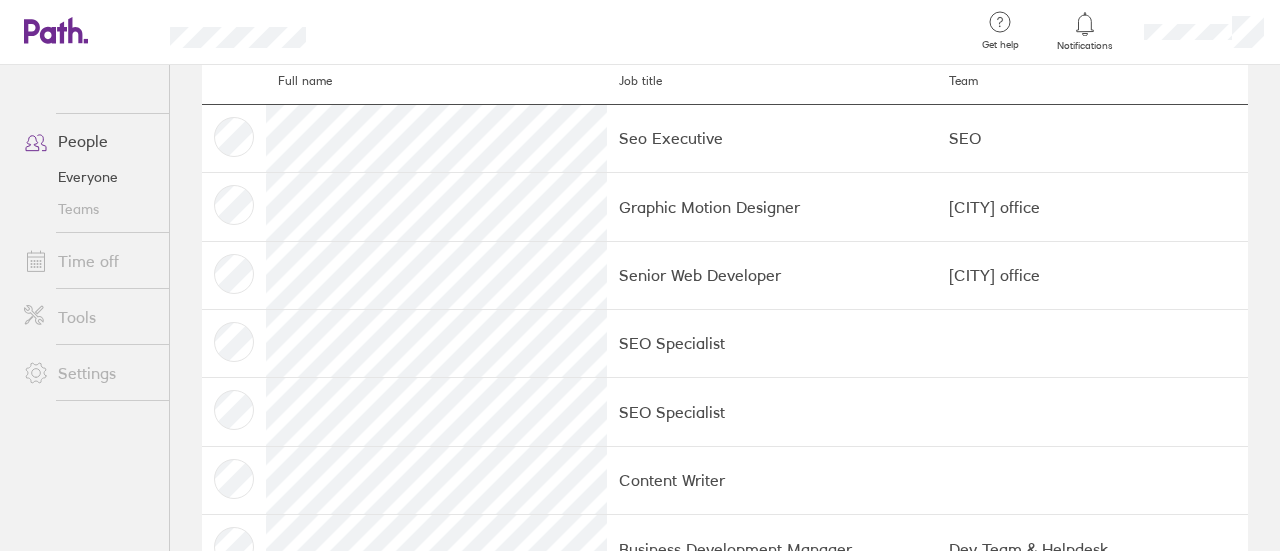 scroll, scrollTop: 0, scrollLeft: 0, axis: both 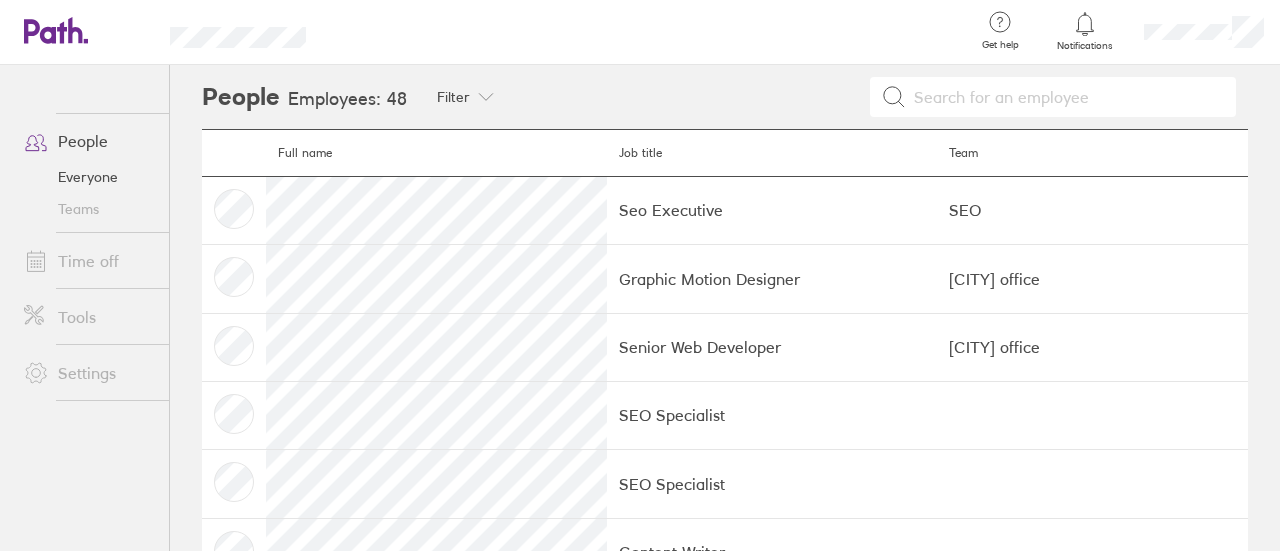 click at bounding box center [1204, 32] 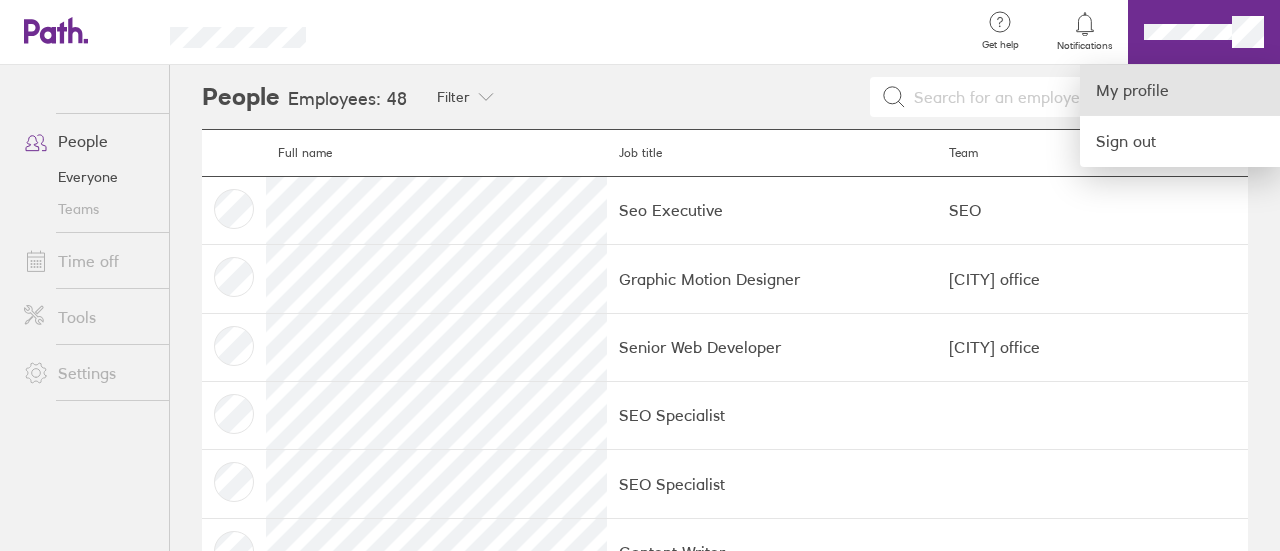 click on "My profile" at bounding box center [1180, 90] 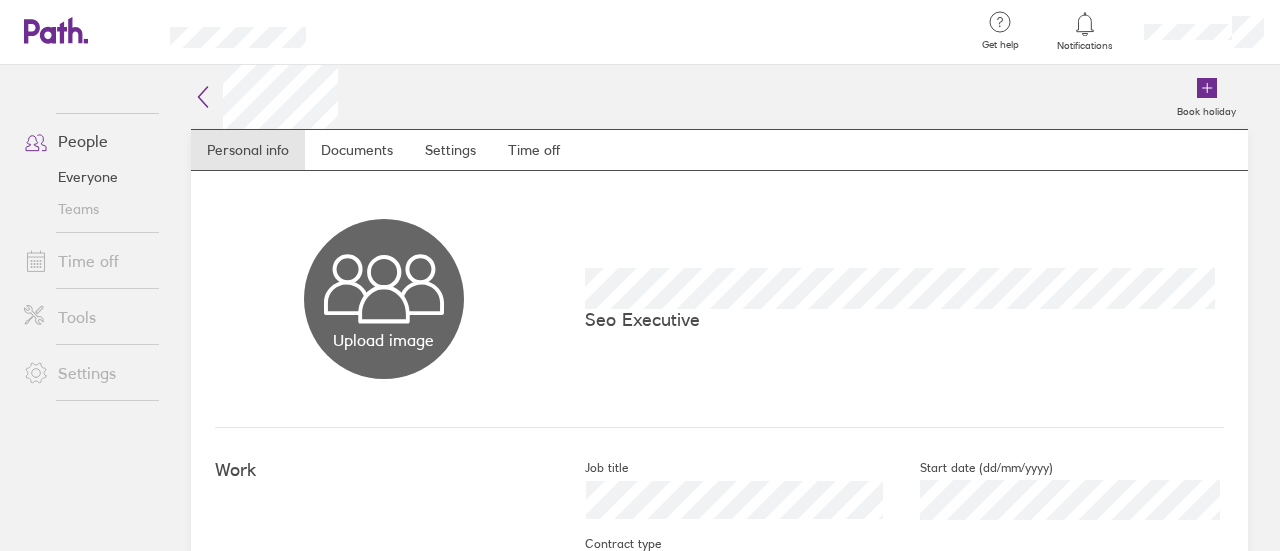 click on "People" at bounding box center [88, 141] 